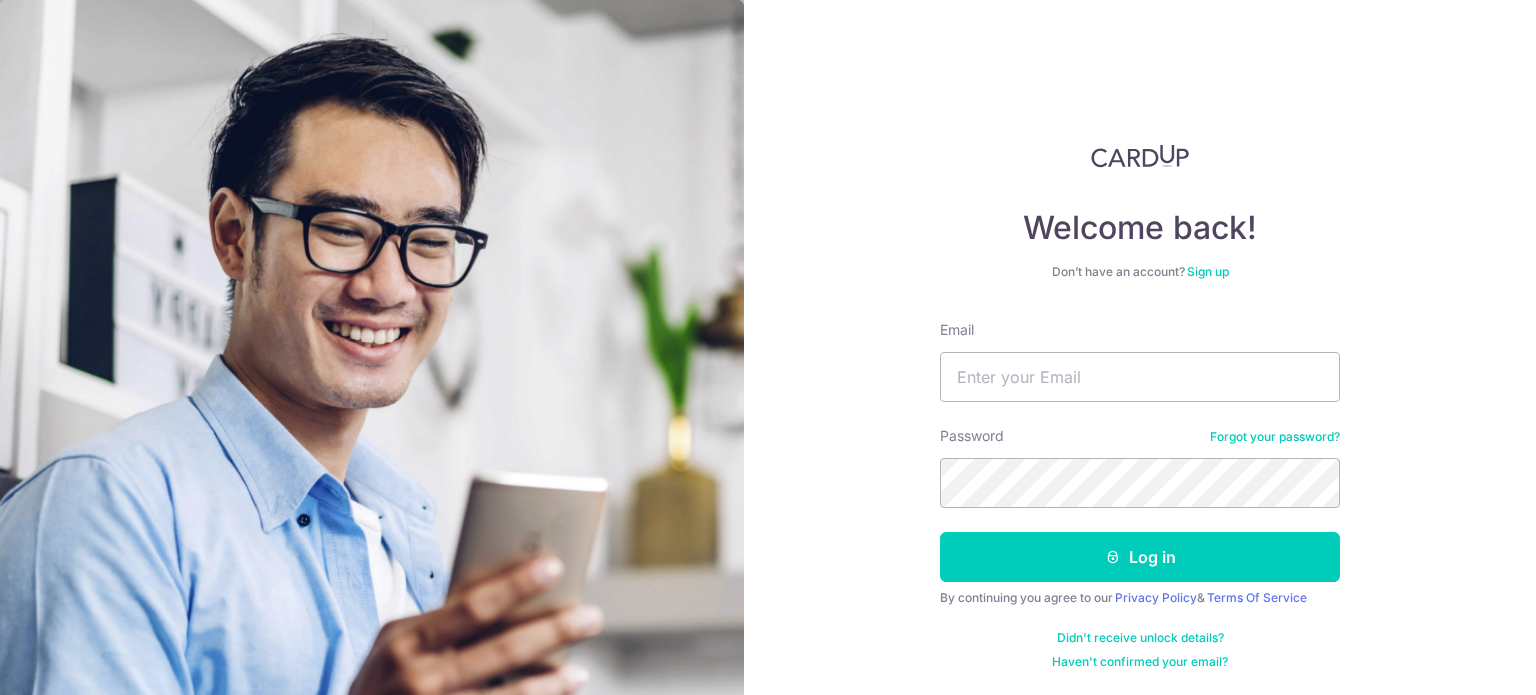 scroll, scrollTop: 0, scrollLeft: 0, axis: both 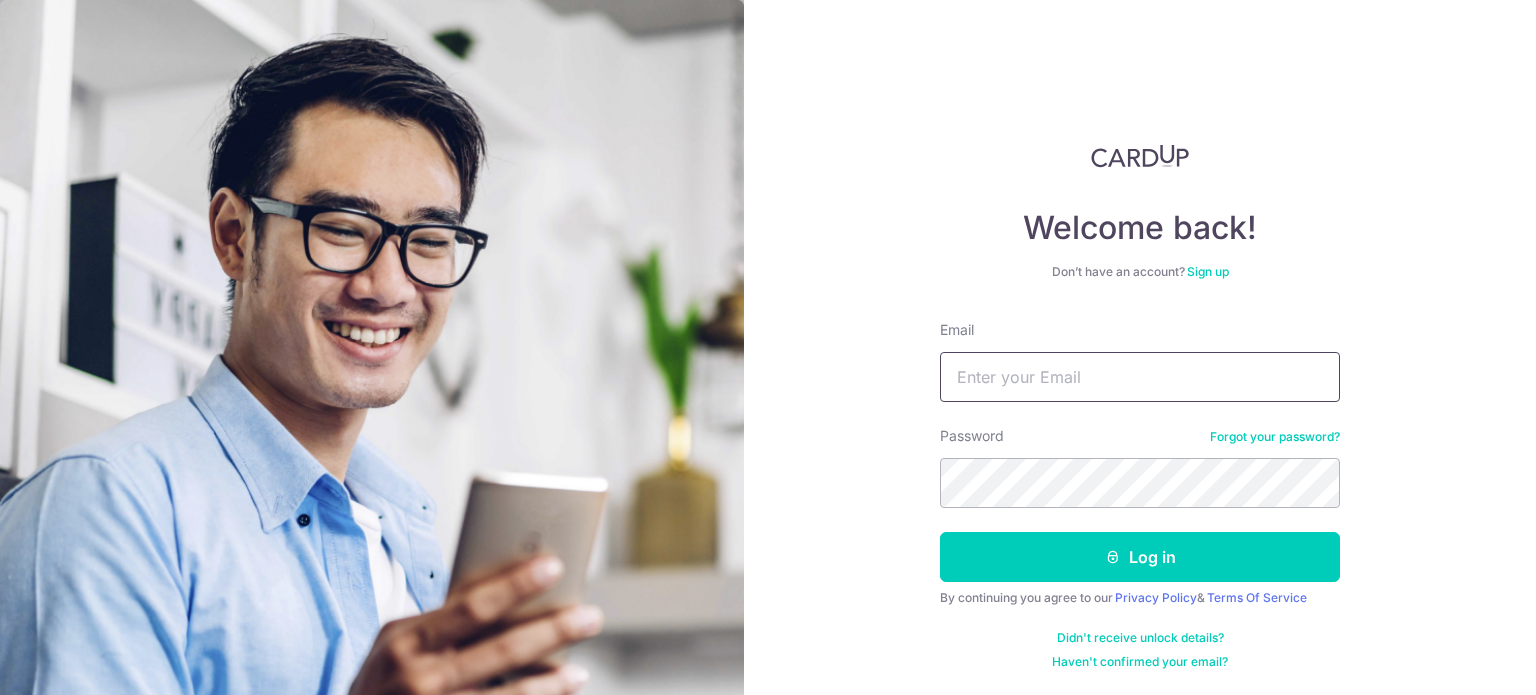 click on "Email" at bounding box center (1140, 377) 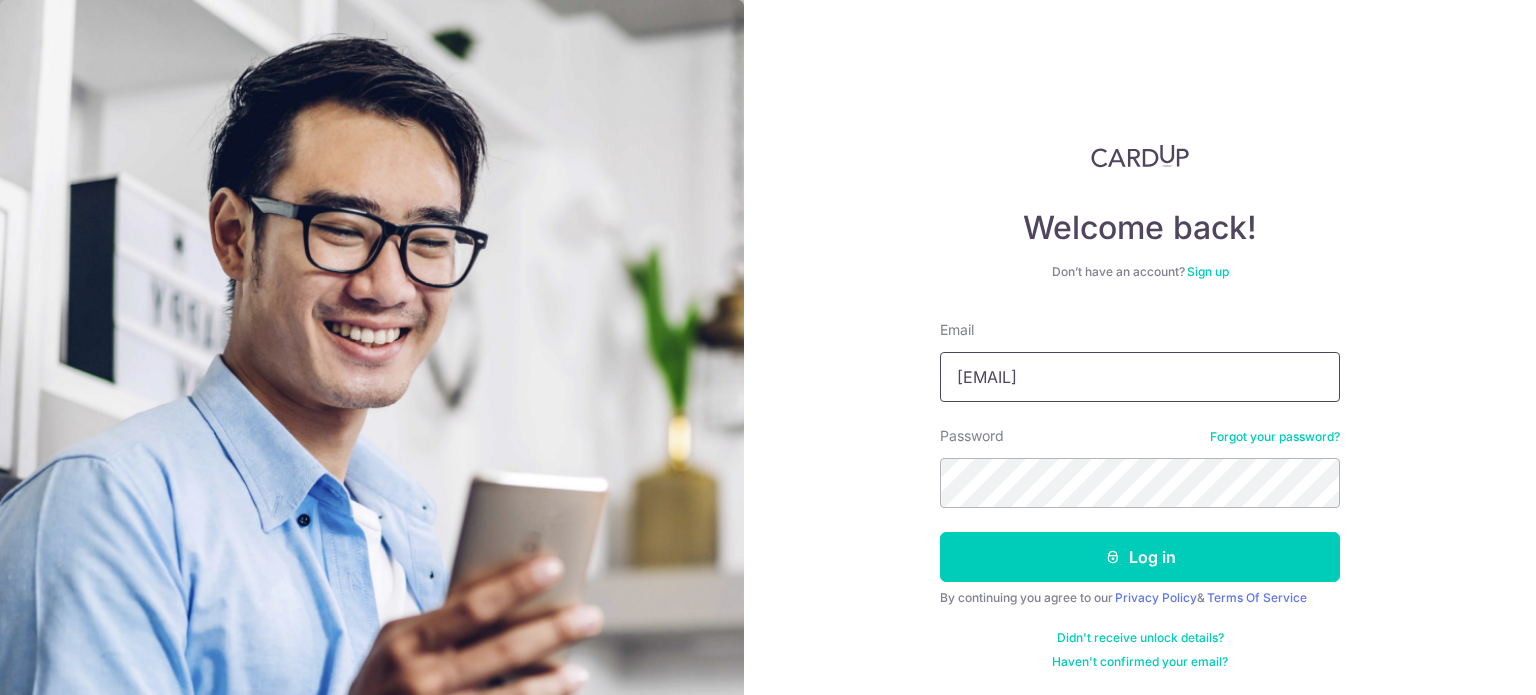 type on "[EMAIL]" 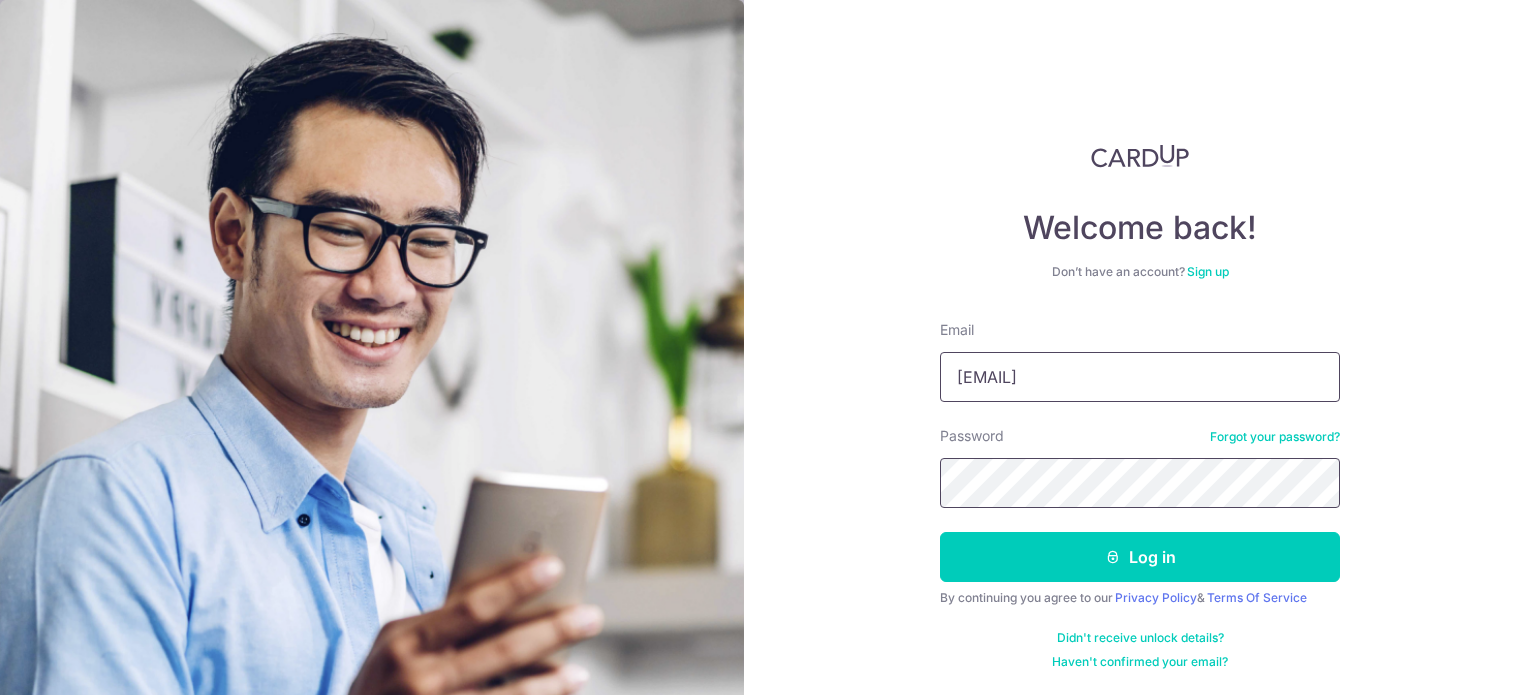 click on "Log in" at bounding box center [1140, 557] 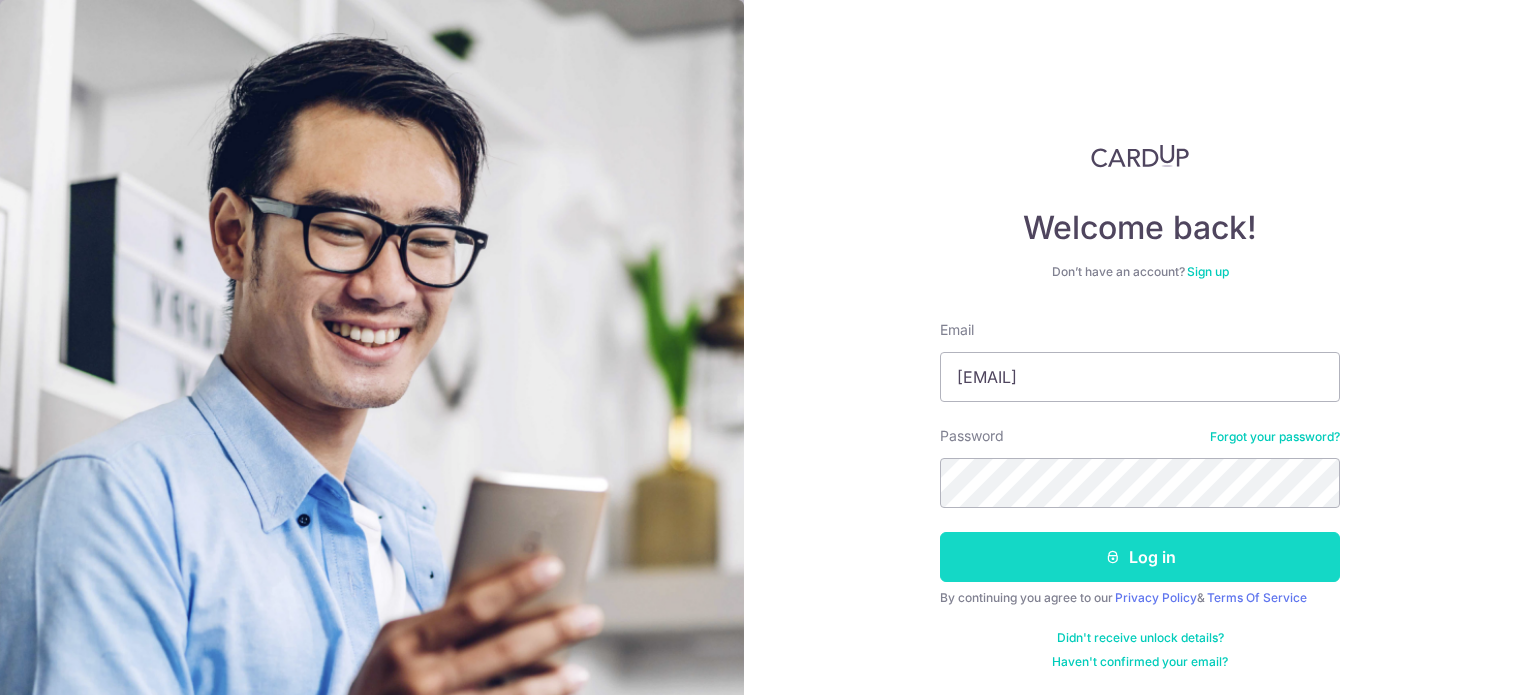 click on "Log in" at bounding box center [1140, 557] 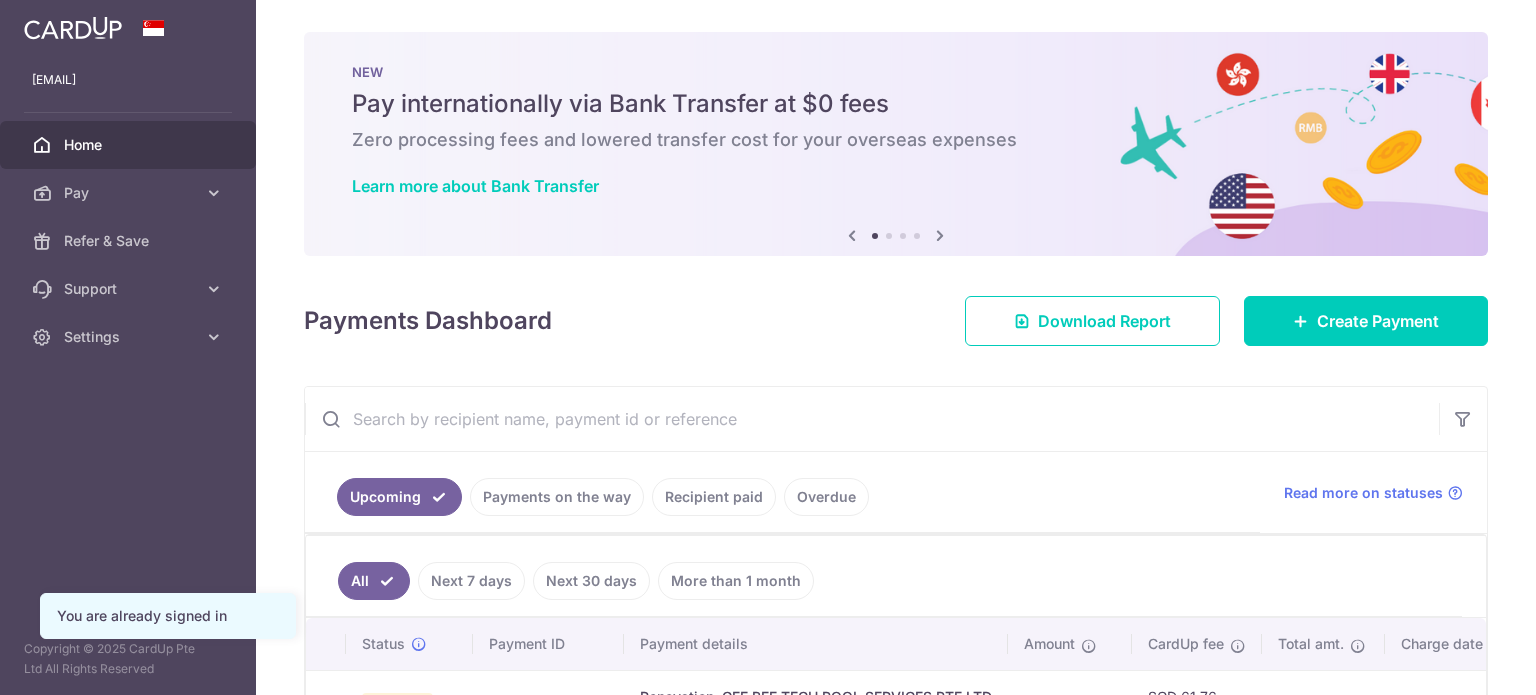 scroll, scrollTop: 0, scrollLeft: 0, axis: both 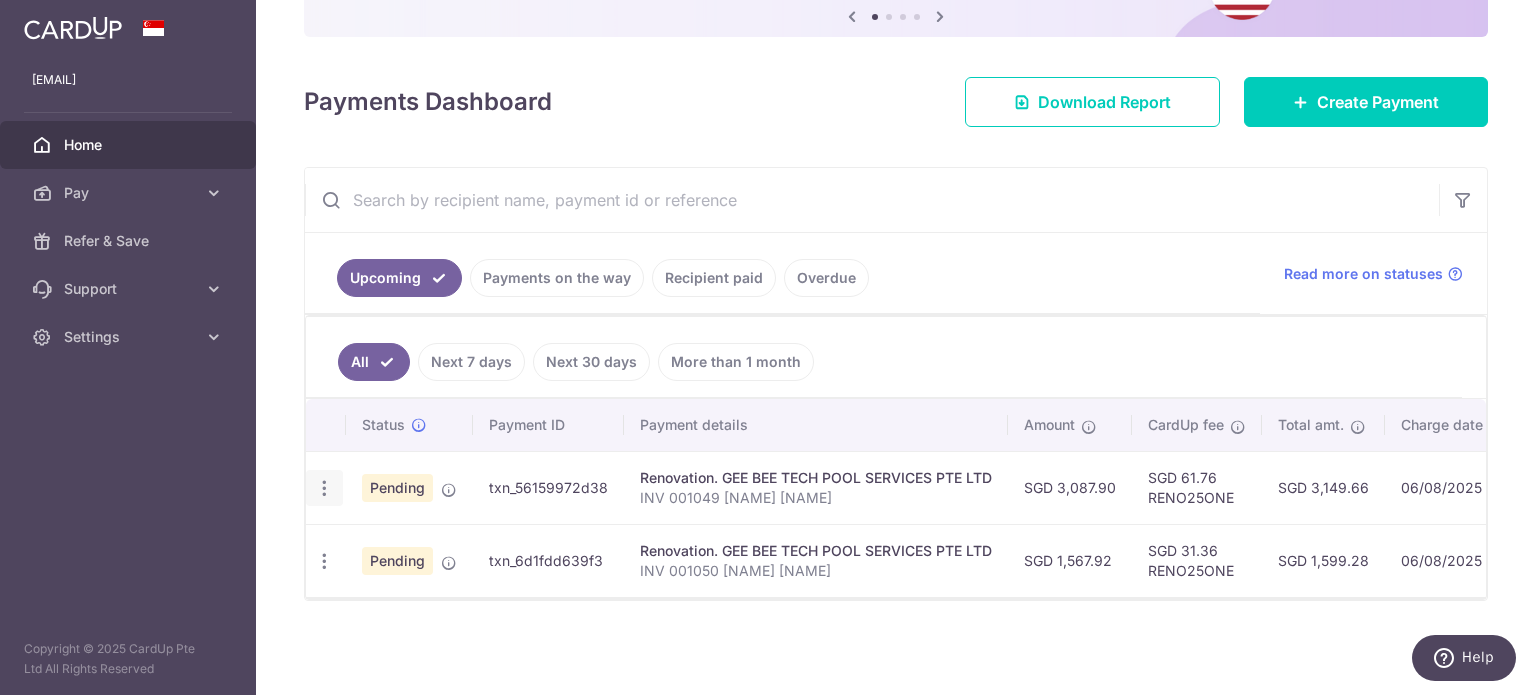 click on "Update payment
Cancel payment
Upload doc" at bounding box center [324, 488] 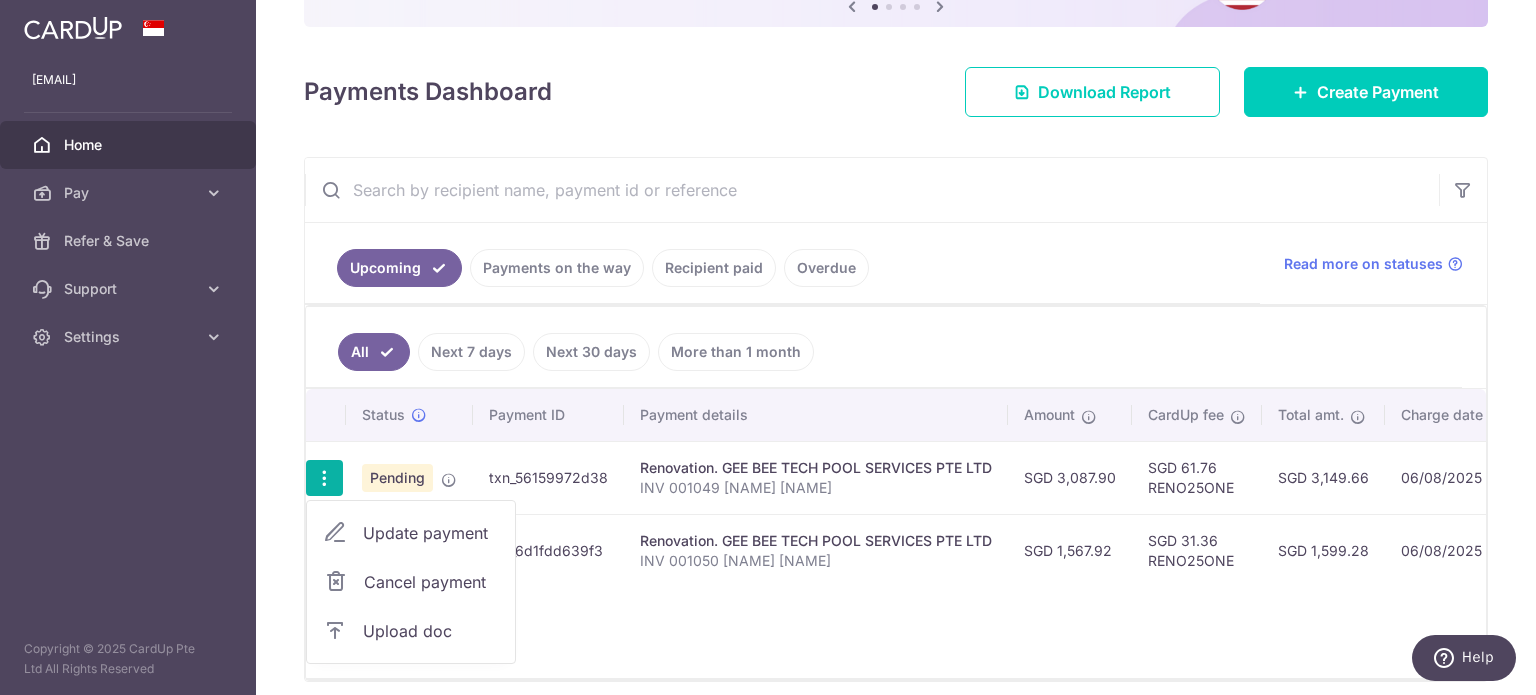 click on "Cancel payment" at bounding box center [431, 582] 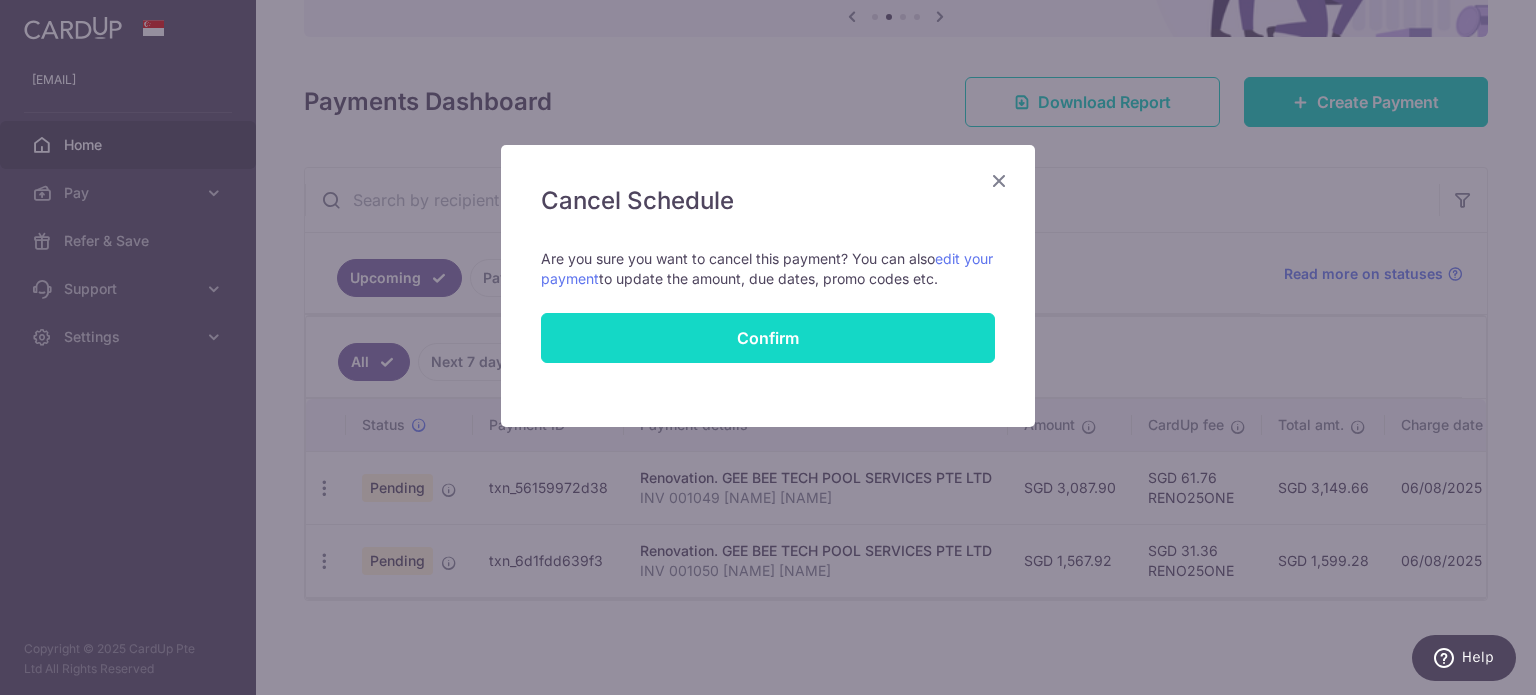 click on "Confirm" at bounding box center (768, 338) 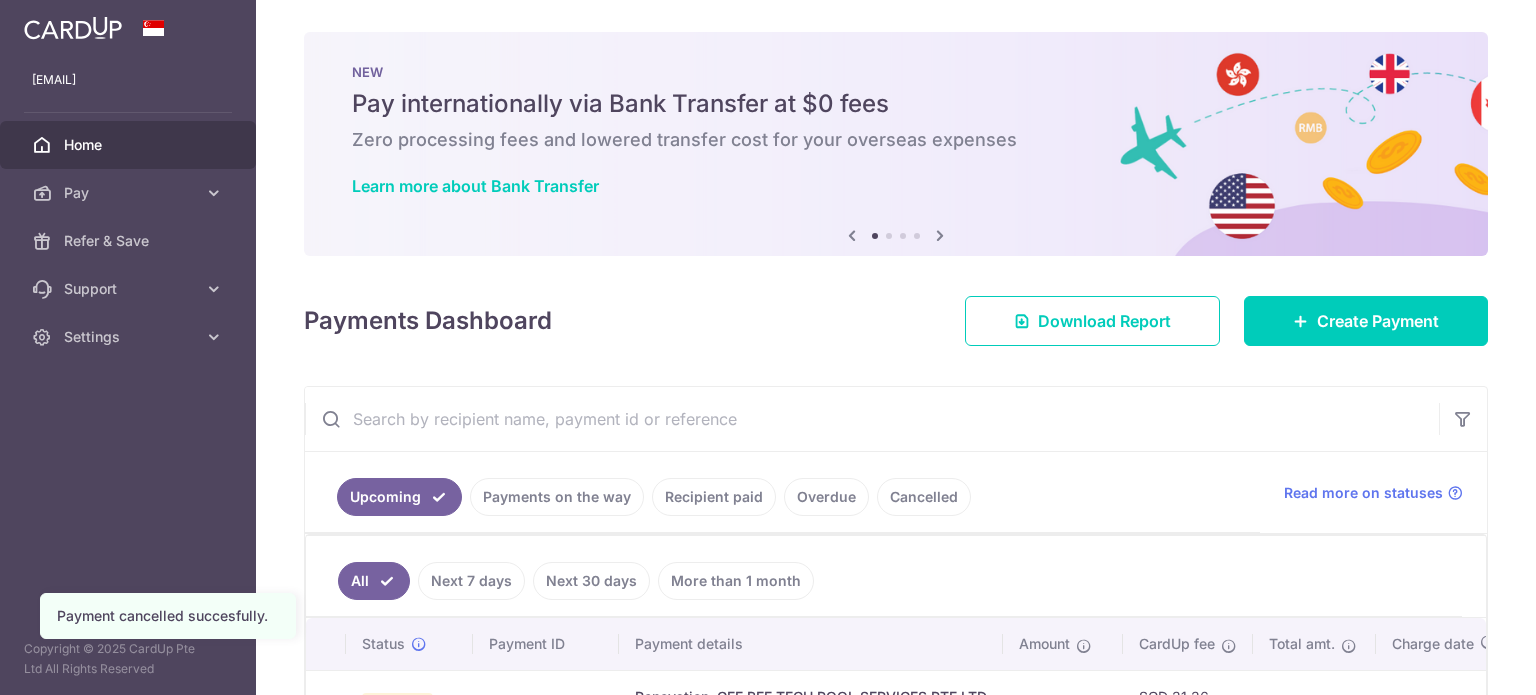 scroll, scrollTop: 0, scrollLeft: 0, axis: both 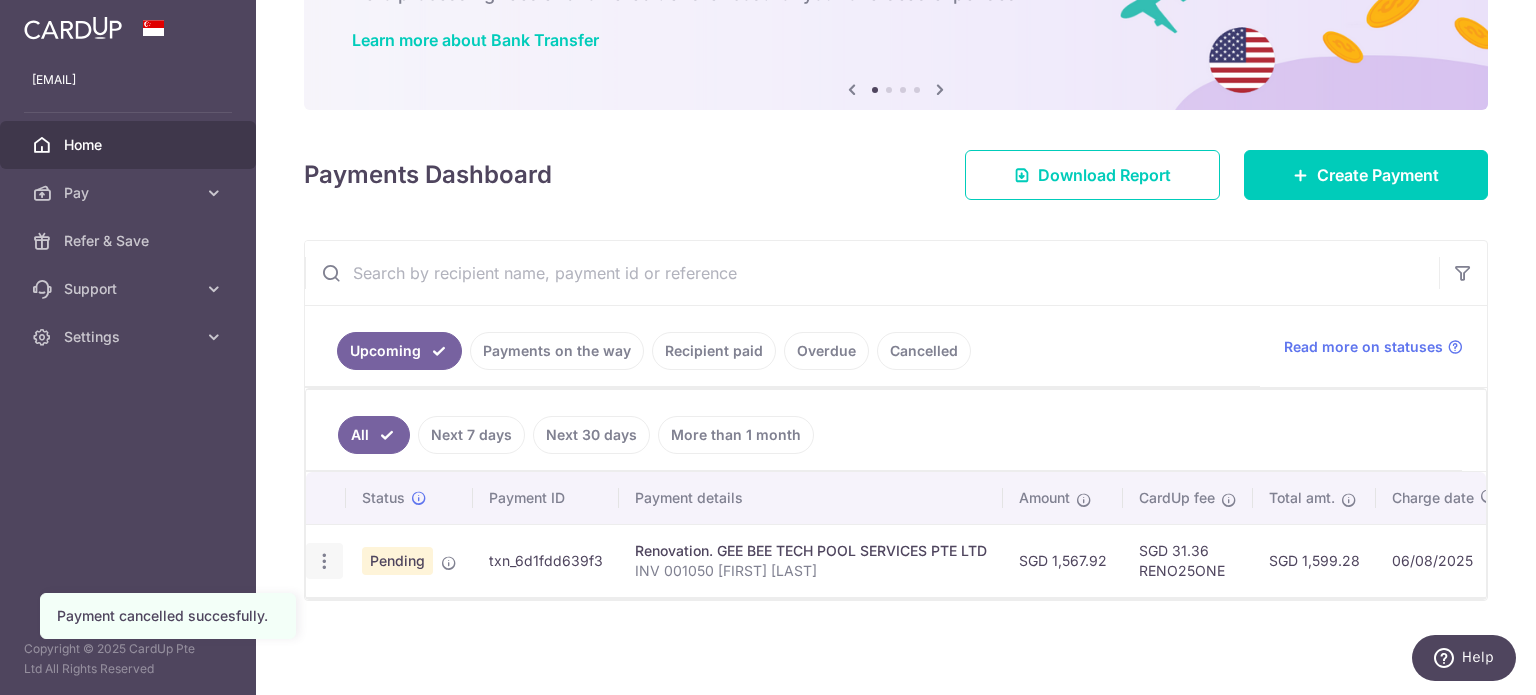 click at bounding box center (324, 561) 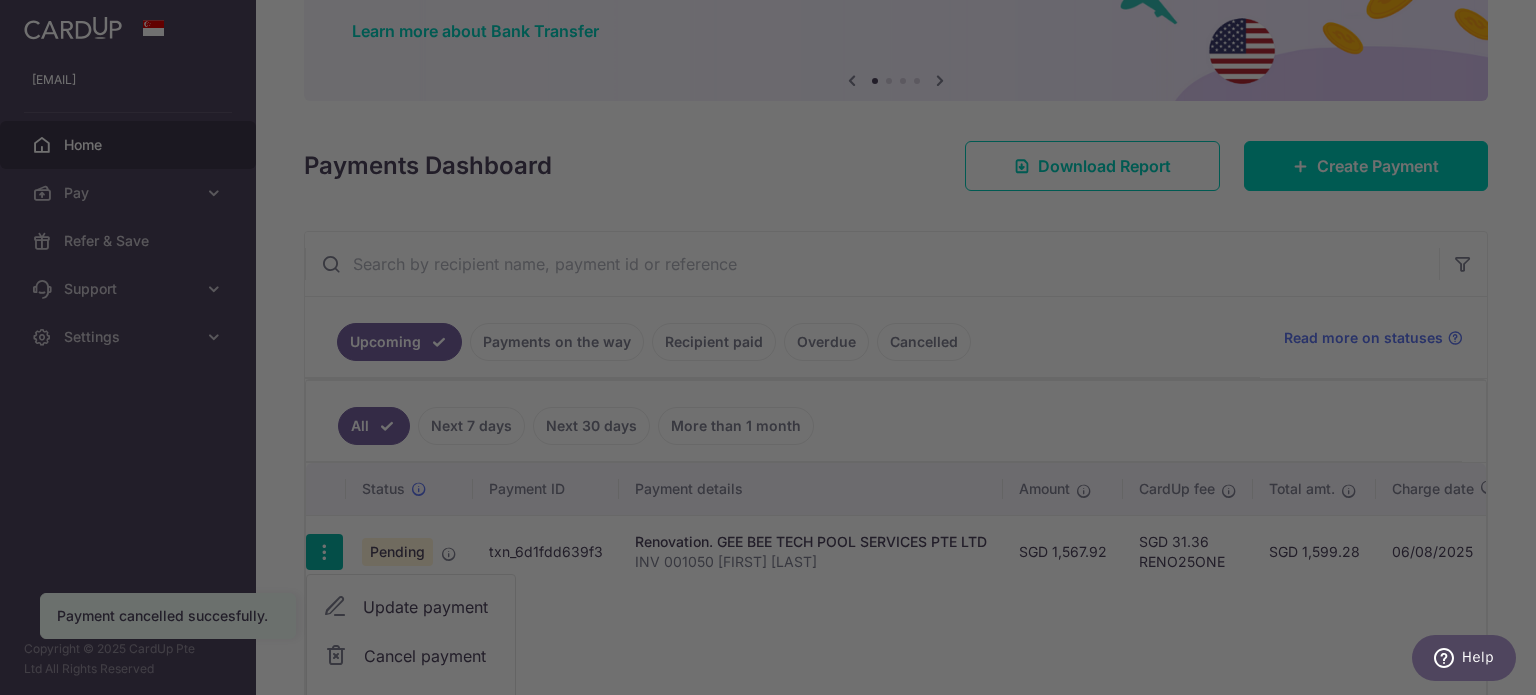 click at bounding box center (775, 351) 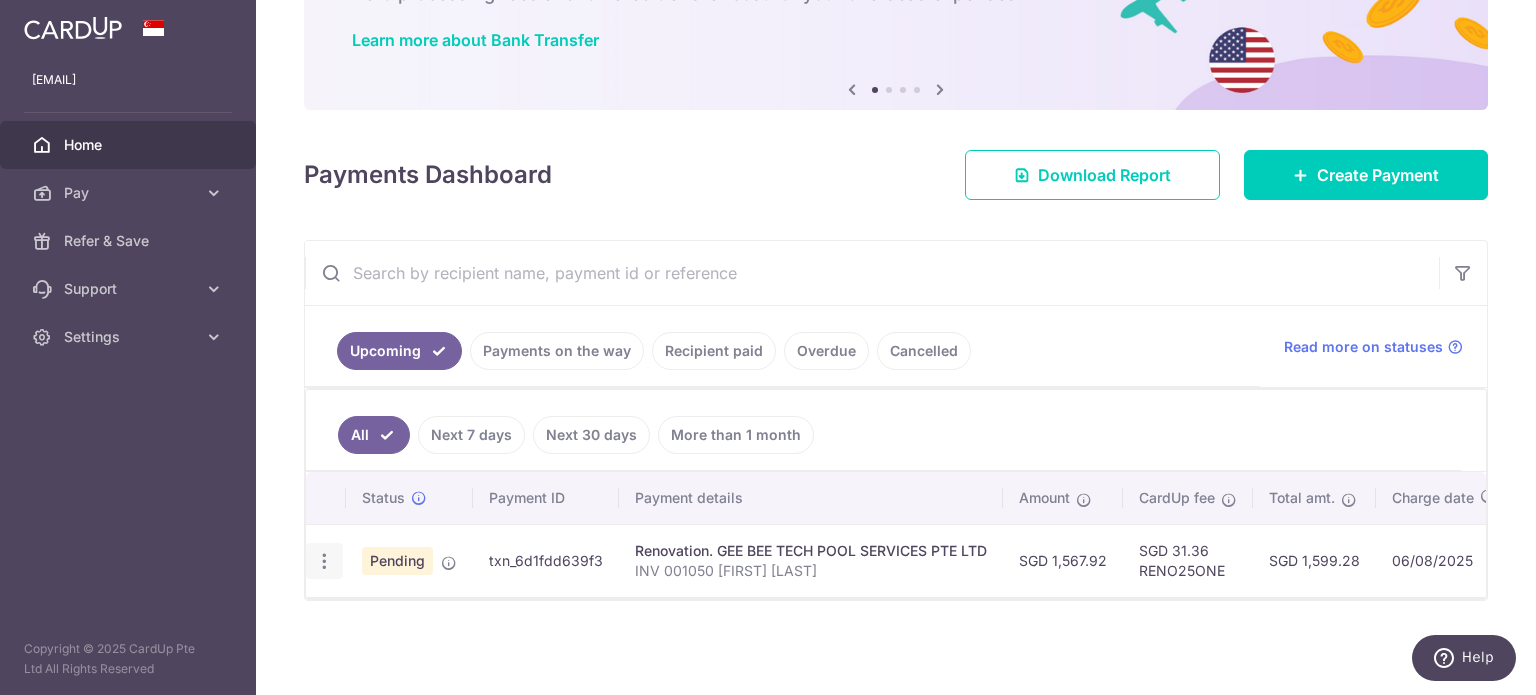 click at bounding box center [324, 561] 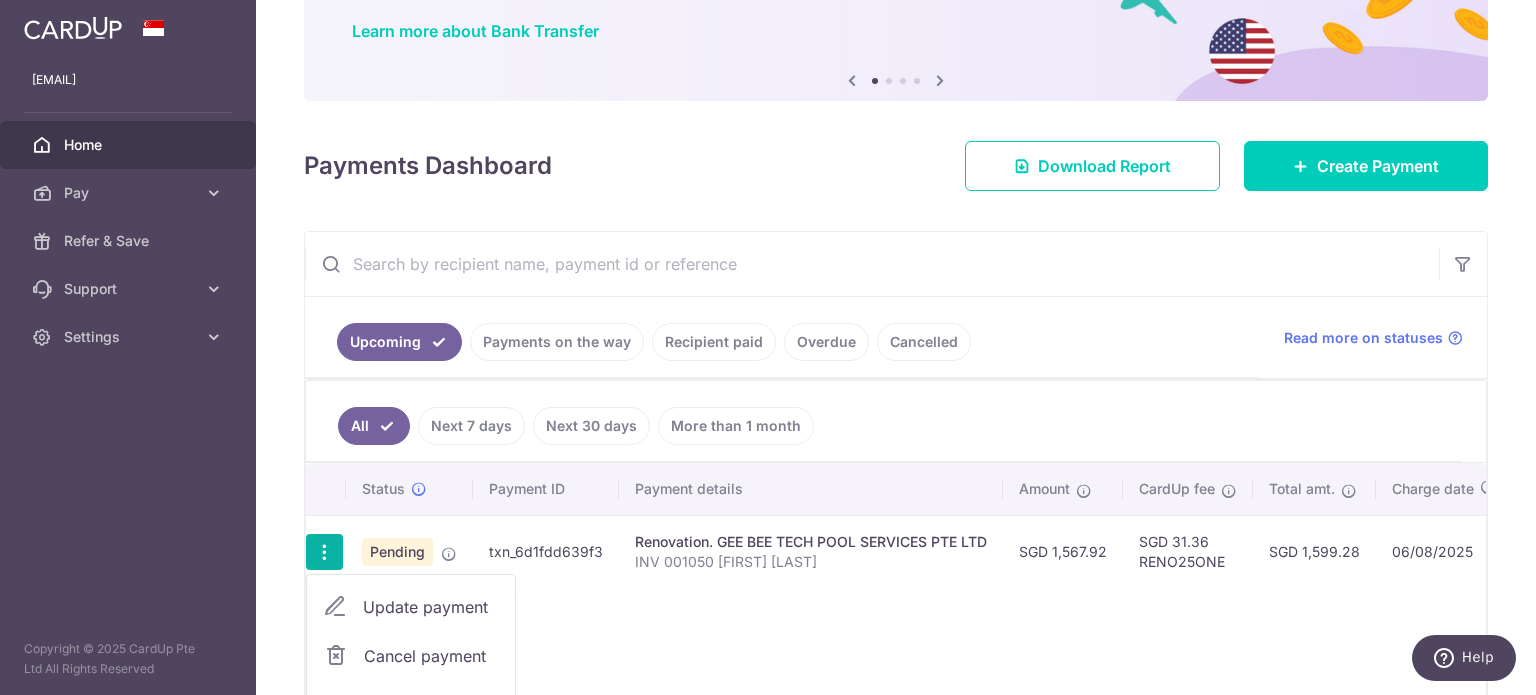 click on "Cancel payment" at bounding box center (431, 656) 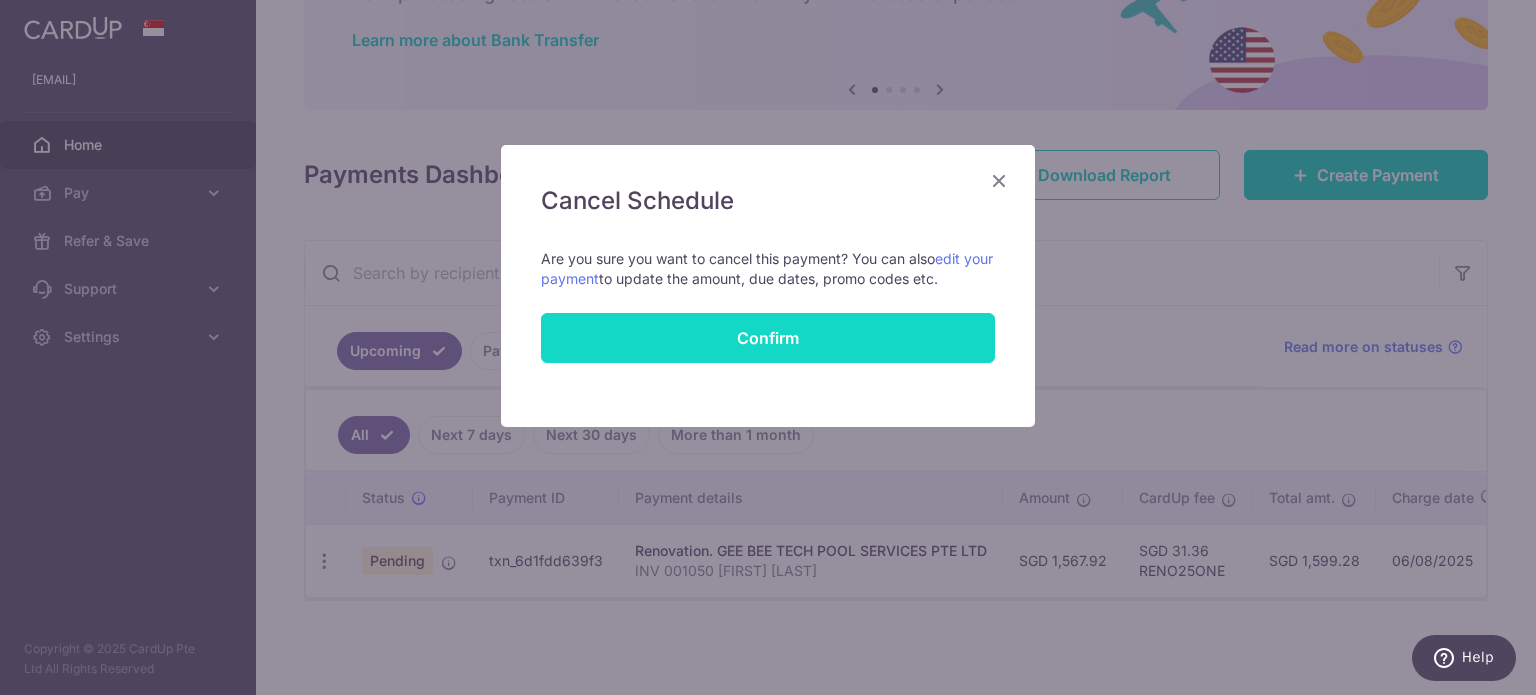 click on "Confirm" at bounding box center (768, 338) 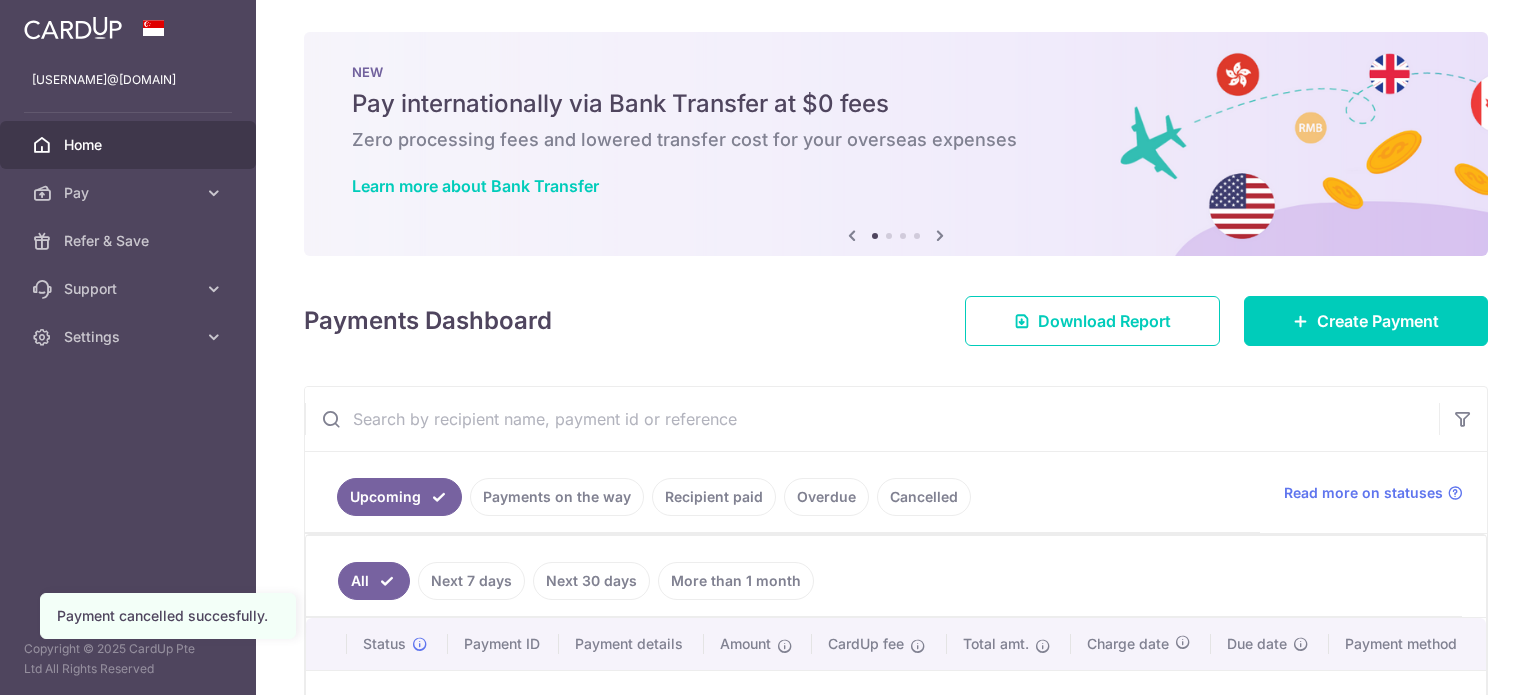 scroll, scrollTop: 0, scrollLeft: 0, axis: both 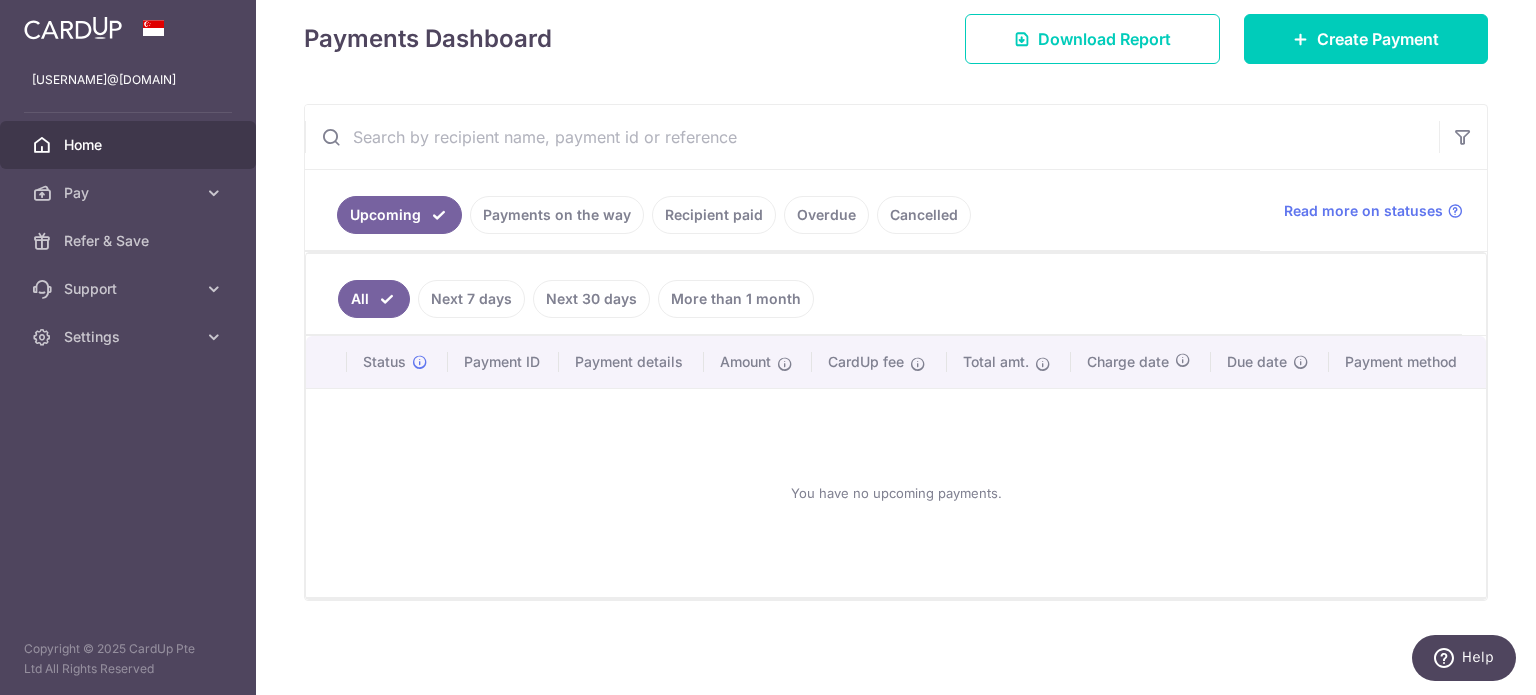 click on "You have no upcoming payments." at bounding box center [896, 493] 